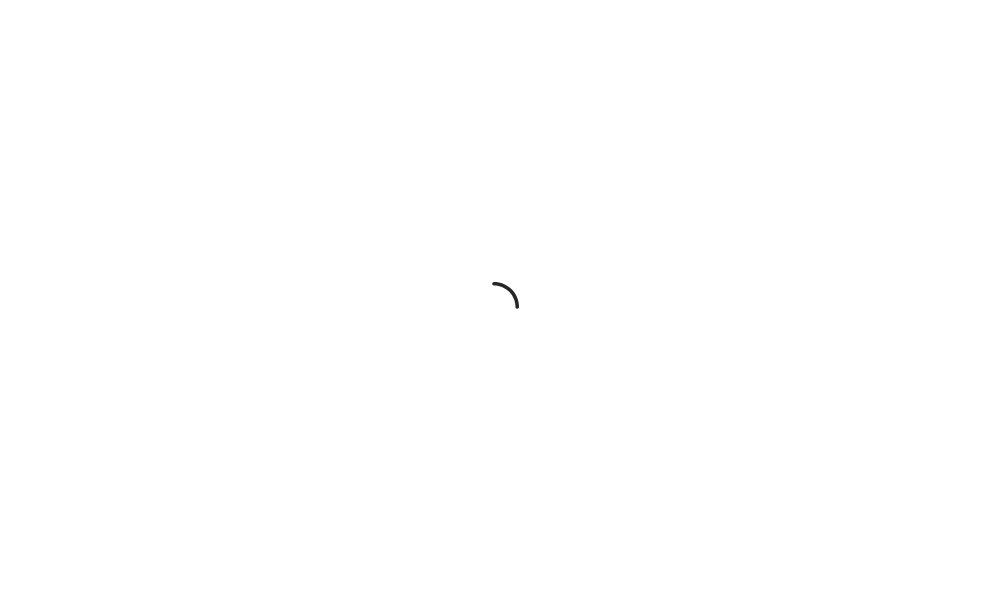scroll, scrollTop: 0, scrollLeft: 0, axis: both 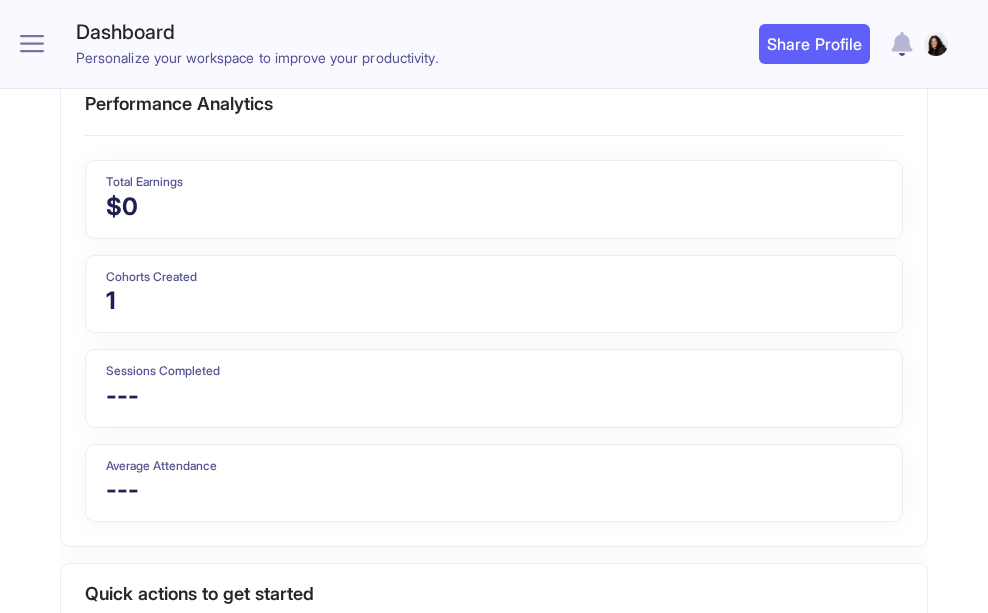 click on "Cohorts Created" at bounding box center (144, 182) 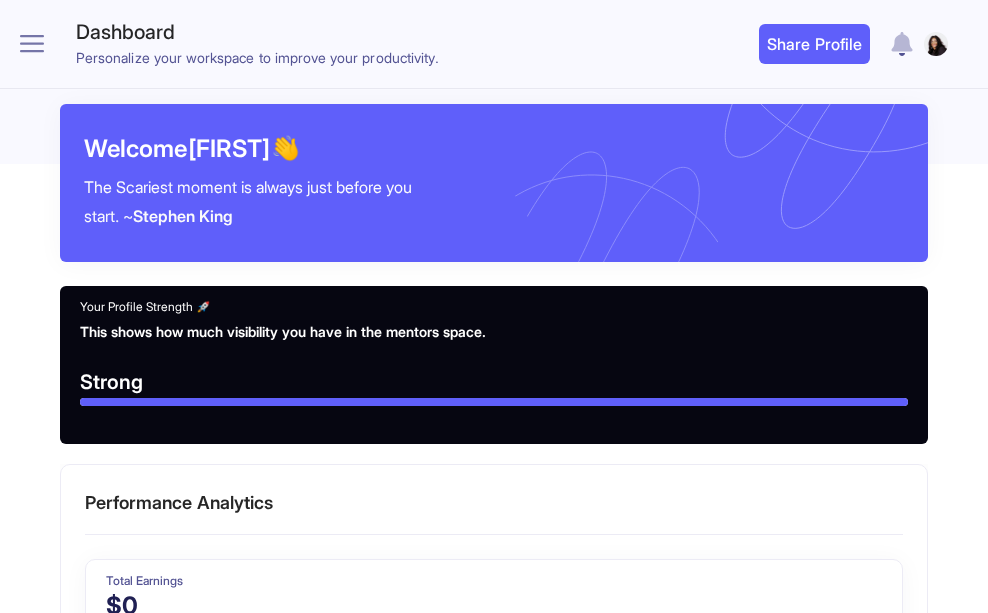 scroll, scrollTop: 0, scrollLeft: 0, axis: both 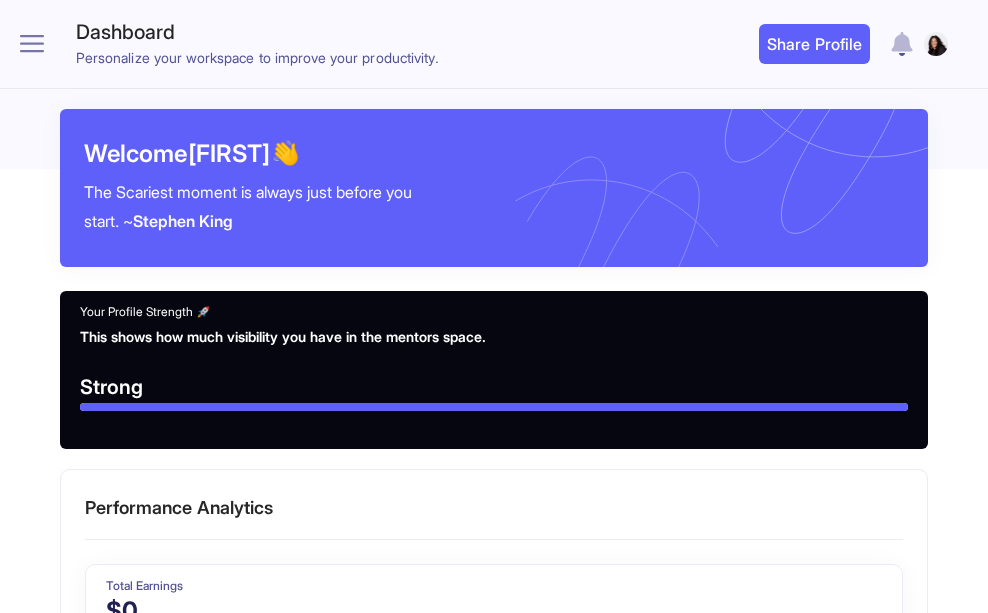 click at bounding box center [32, 44] 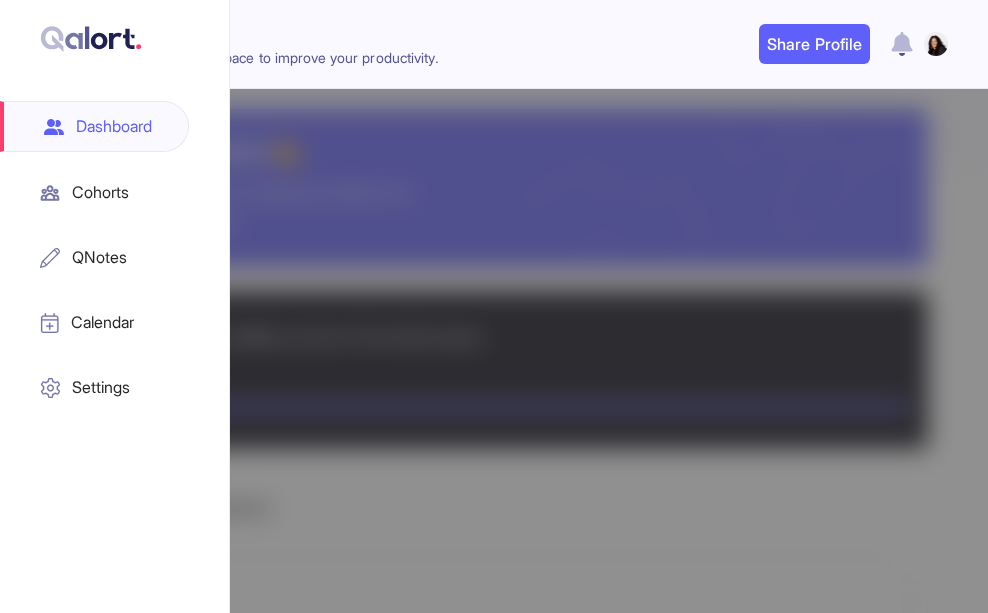 click on "Cohorts" at bounding box center (94, 192) 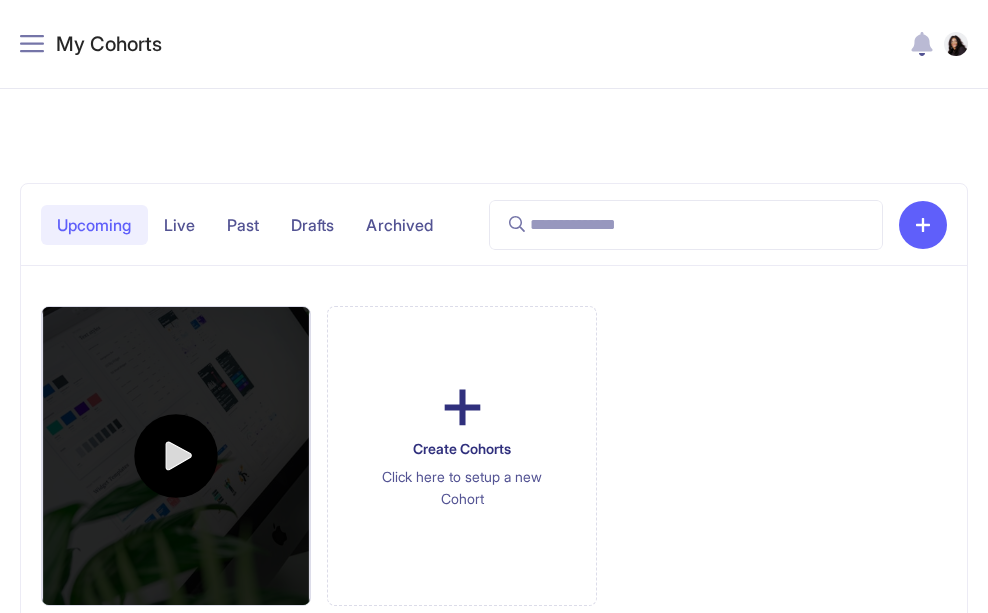 click on "Drafts" at bounding box center [179, 225] 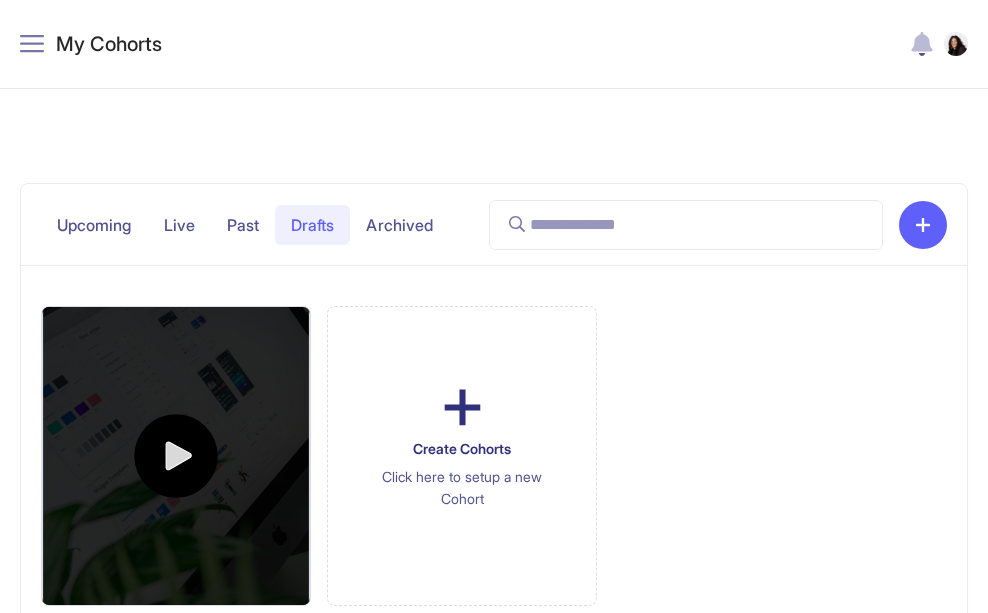 click on "Drafts" at bounding box center (312, 225) 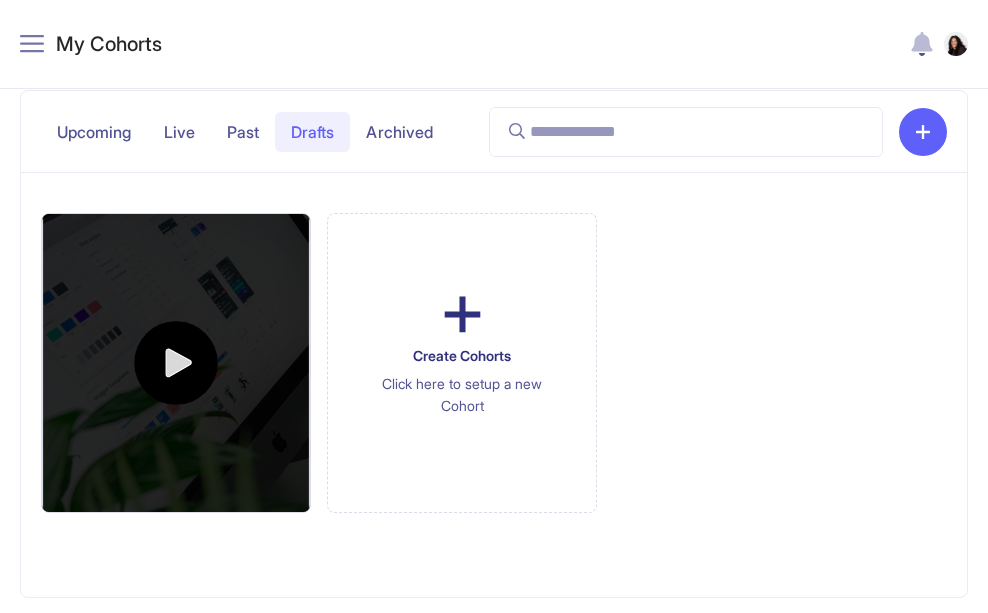 scroll, scrollTop: 98, scrollLeft: 0, axis: vertical 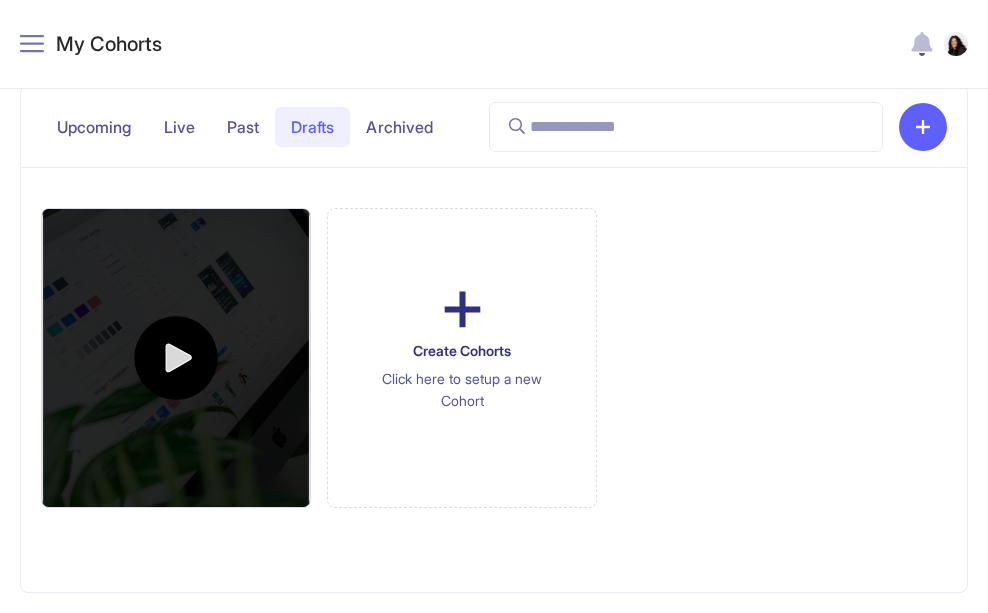 click at bounding box center (176, 357) 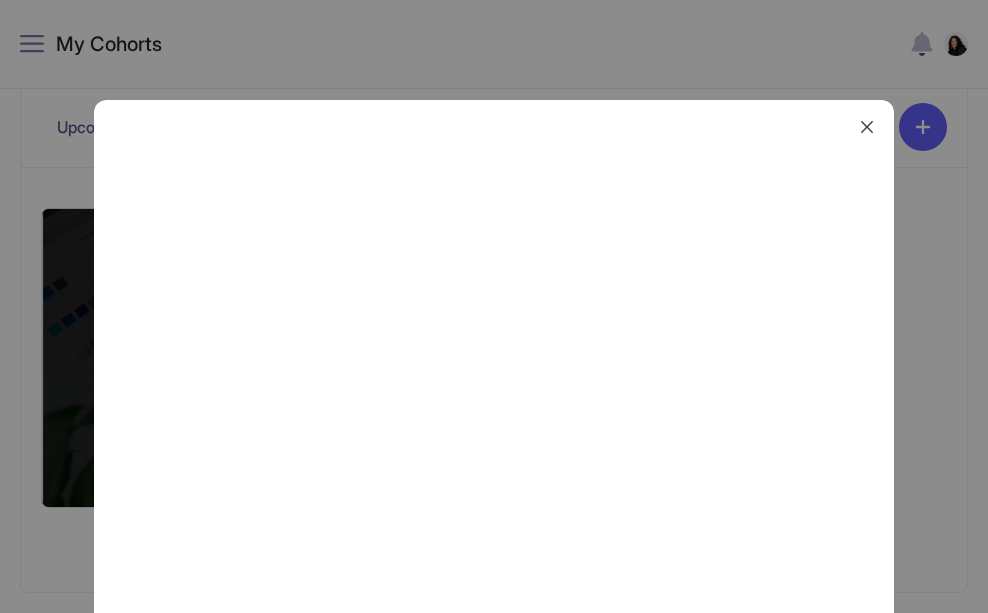 click at bounding box center (867, 127) 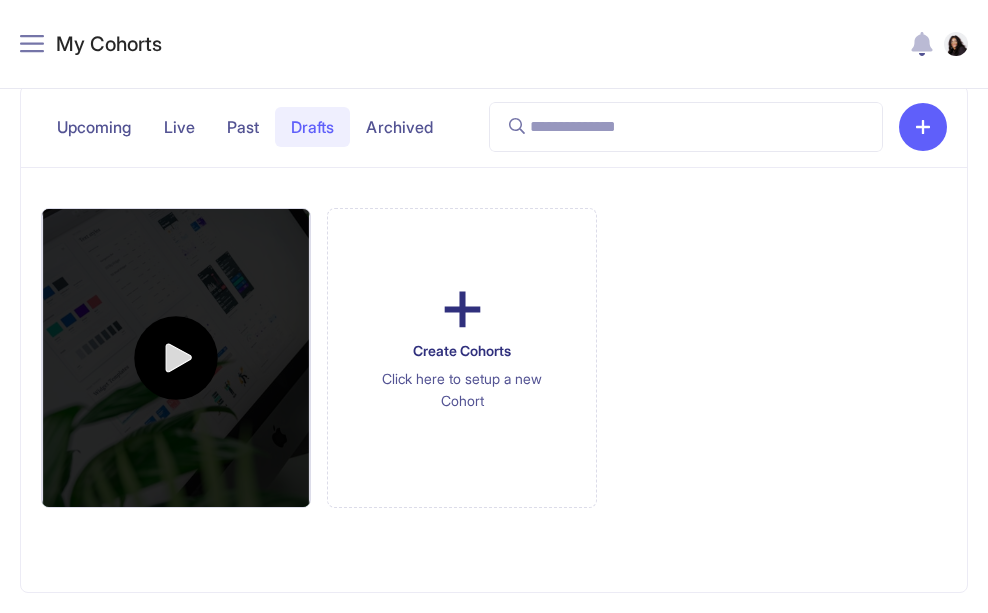 scroll, scrollTop: 0, scrollLeft: 0, axis: both 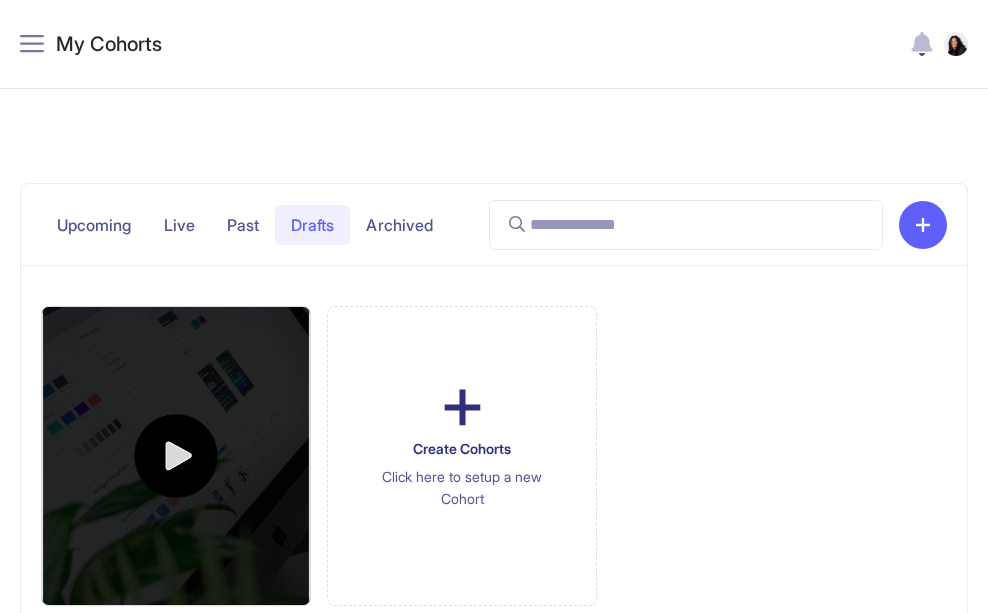 click on "Drafts" at bounding box center (312, 225) 